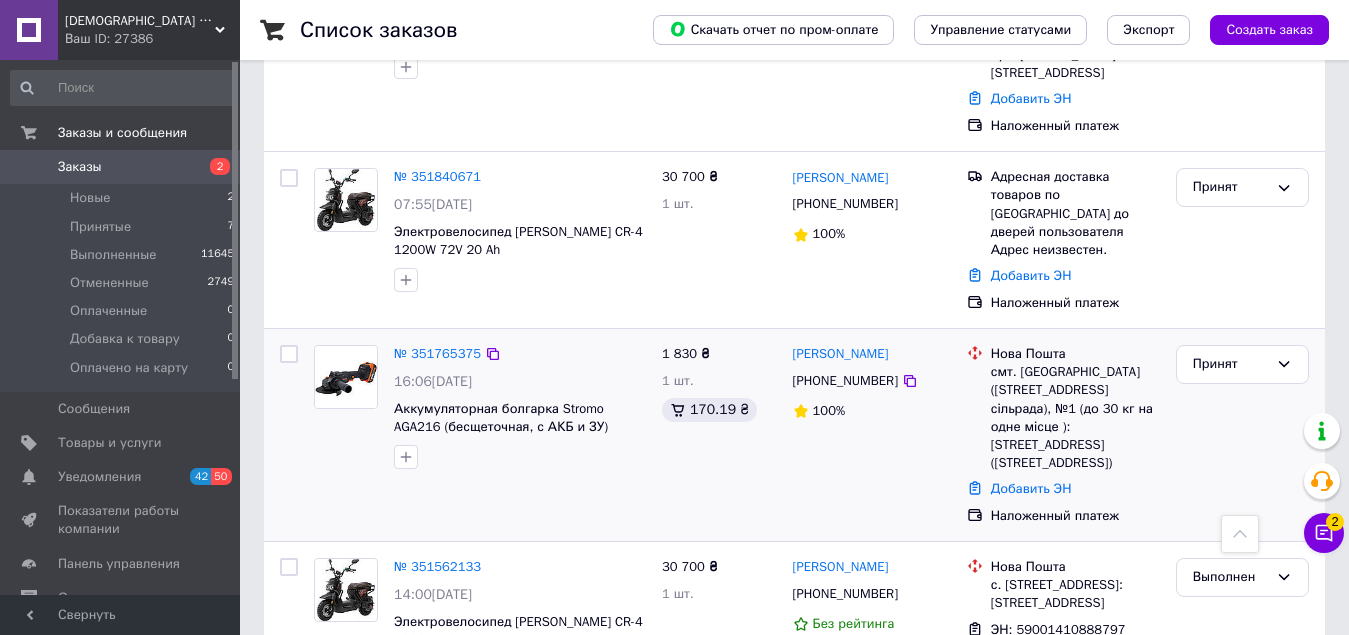 scroll, scrollTop: 500, scrollLeft: 0, axis: vertical 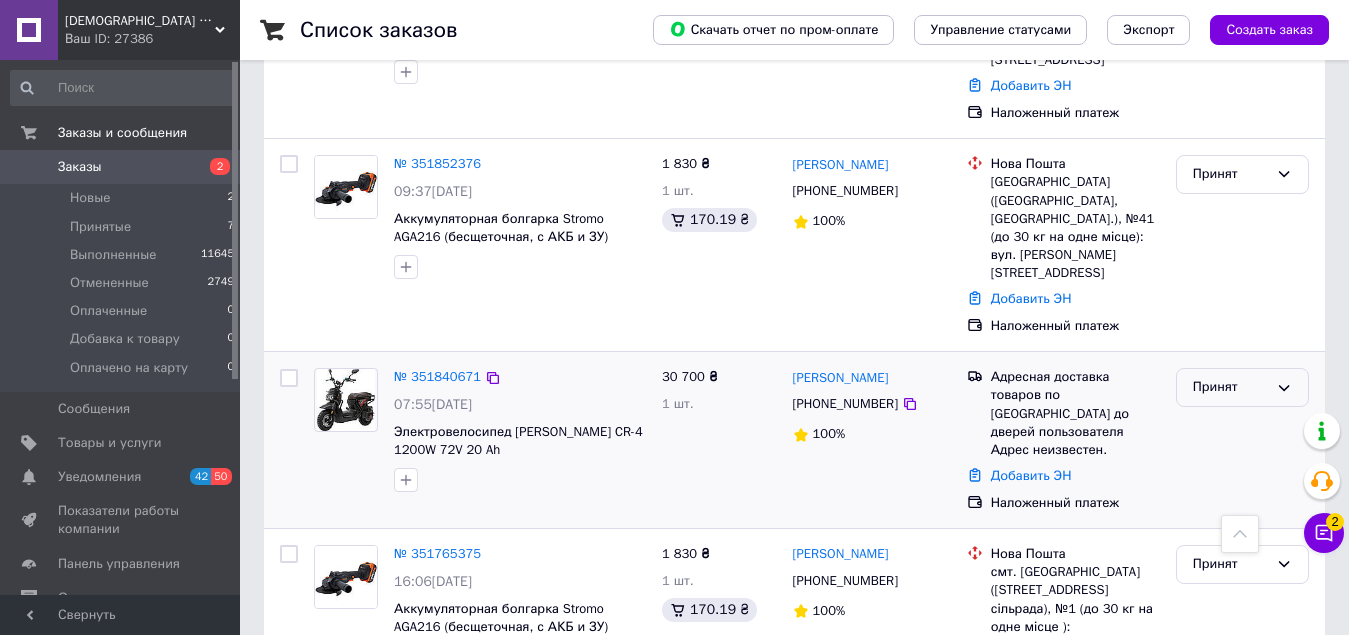 click on "Принят" at bounding box center (1230, 387) 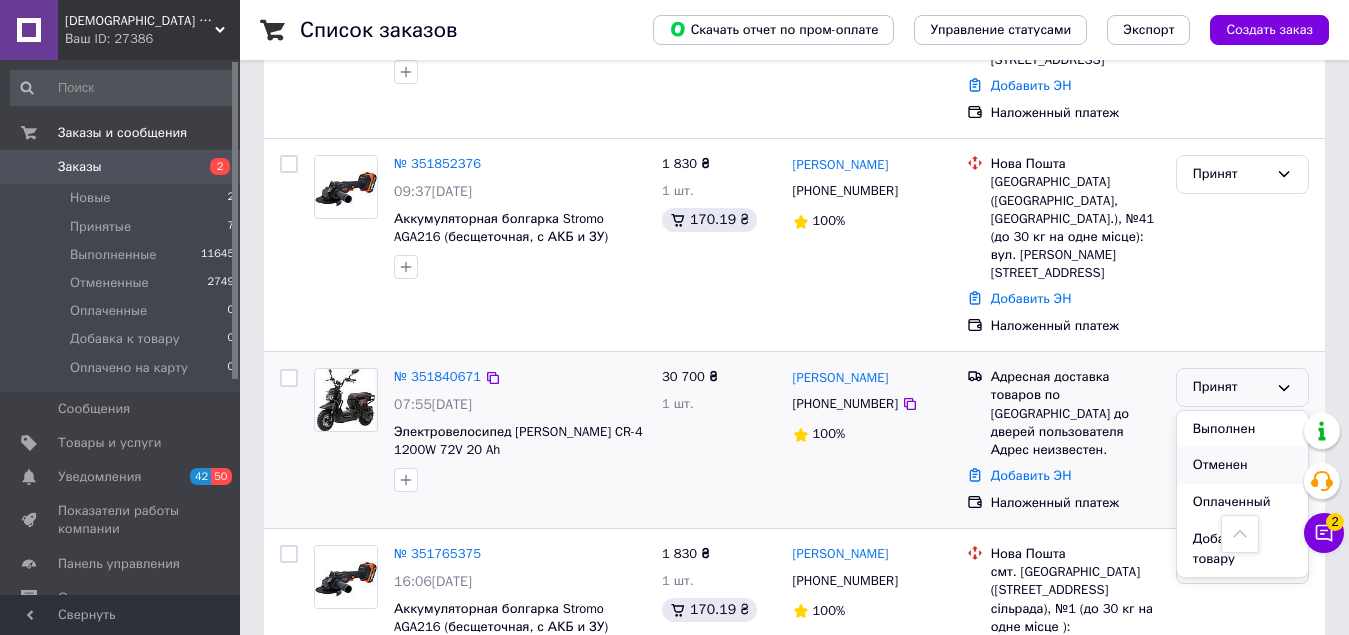 click on "Отменен" at bounding box center (1242, 465) 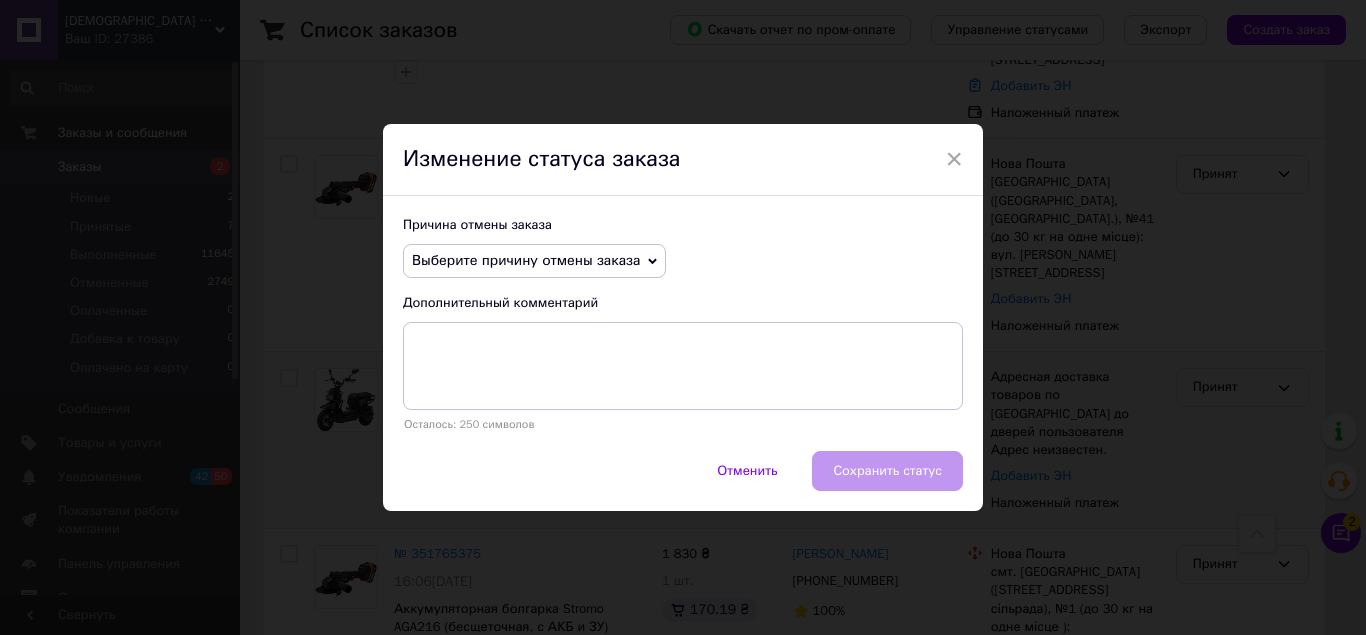 click on "Выберите причину отмены заказа" at bounding box center (534, 261) 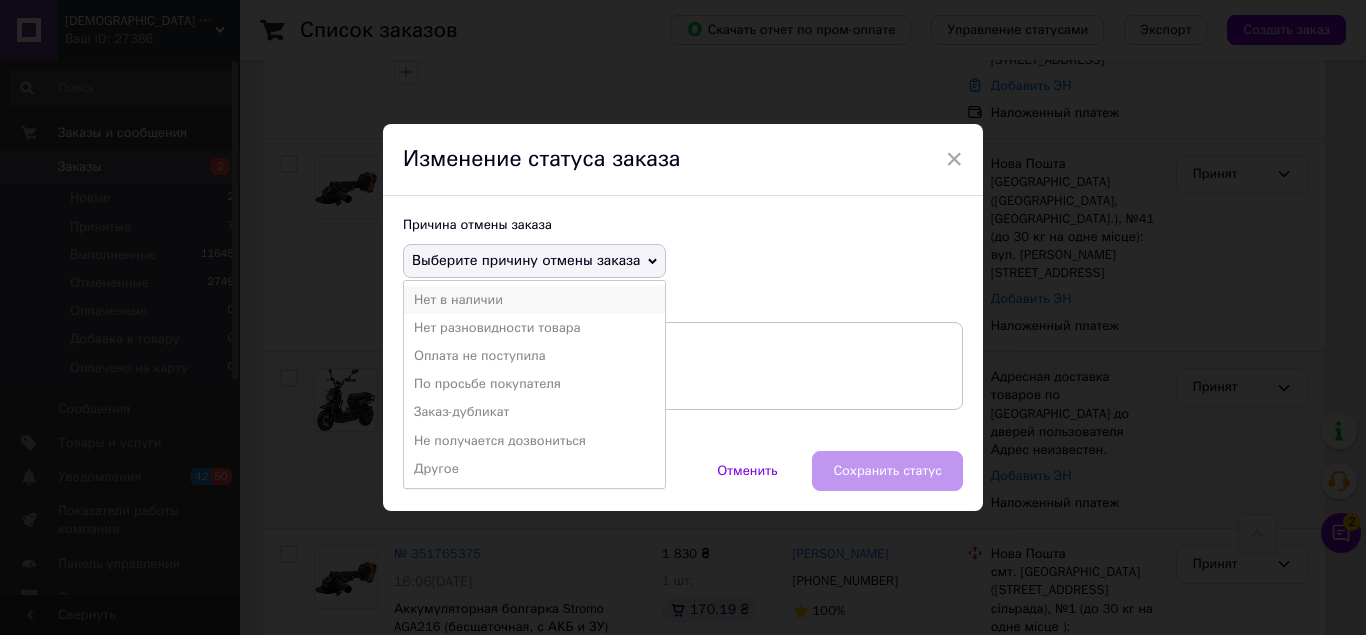 click on "Нет в наличии" at bounding box center (534, 300) 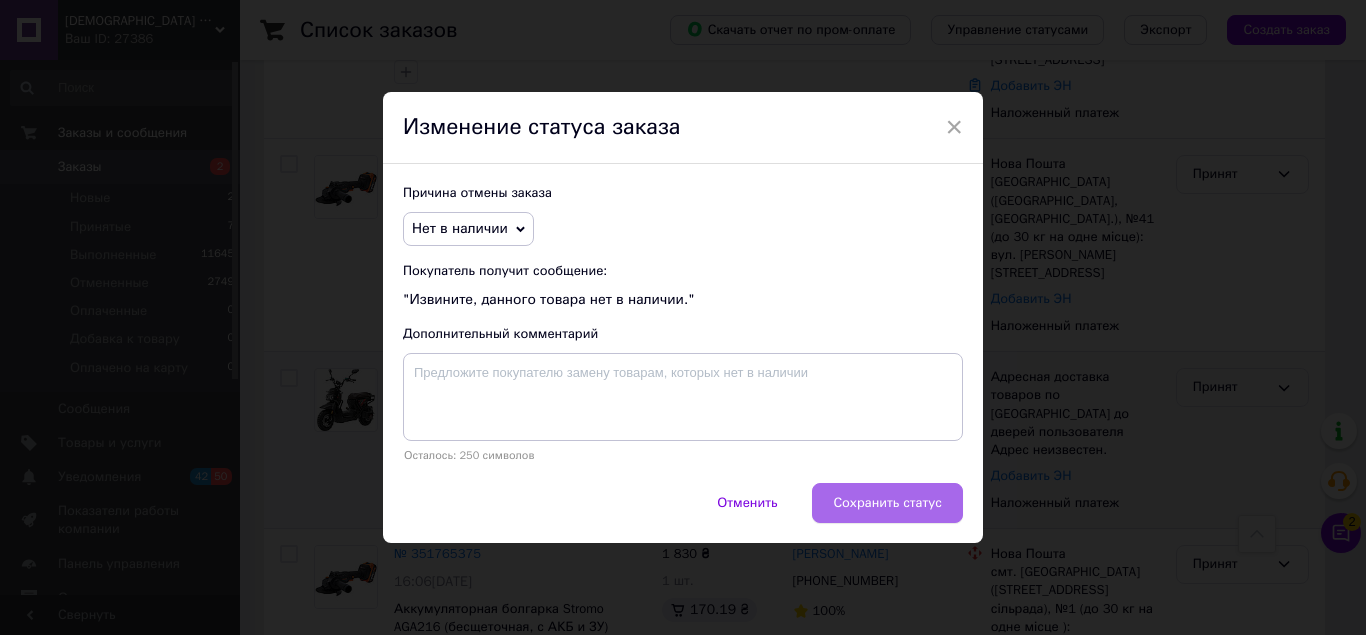 click on "Сохранить статус" at bounding box center [887, 503] 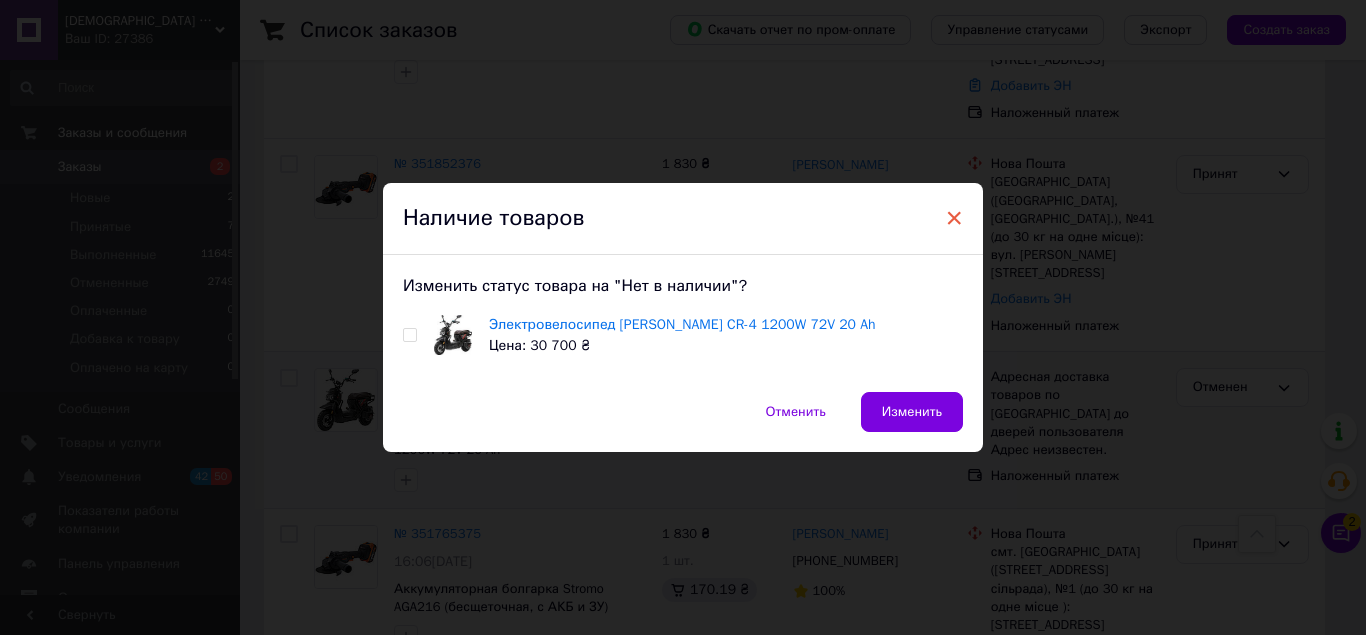 click on "×" at bounding box center [954, 218] 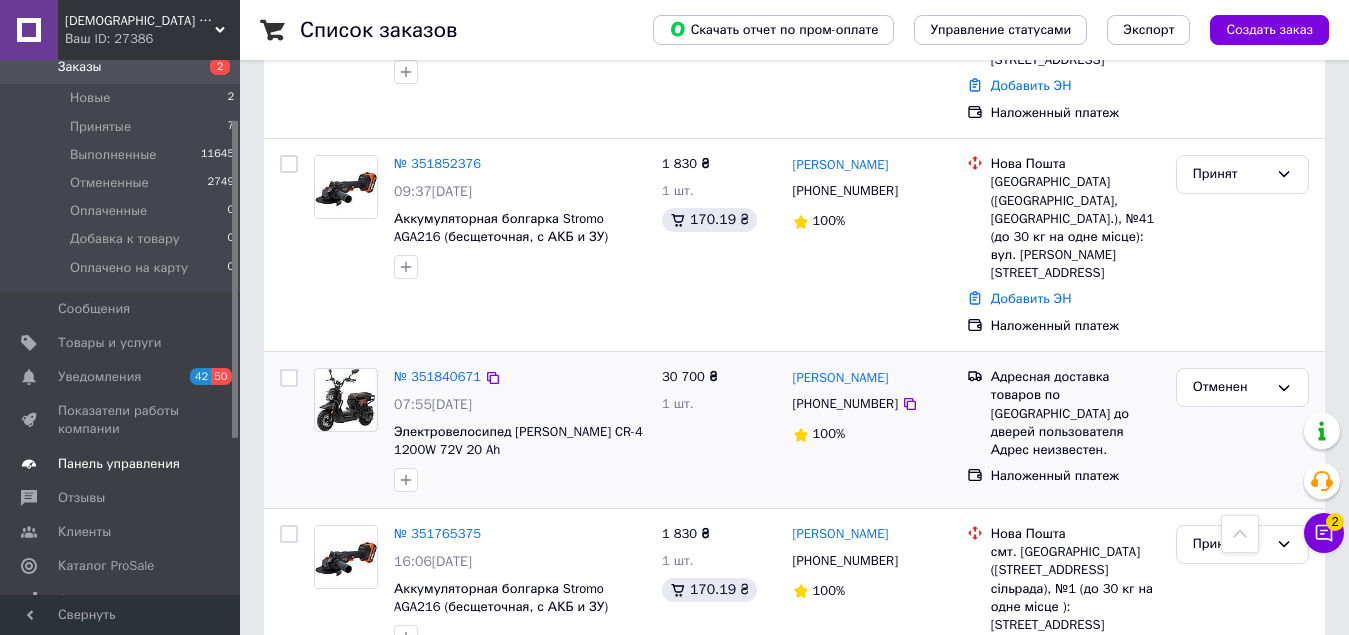 scroll, scrollTop: 200, scrollLeft: 0, axis: vertical 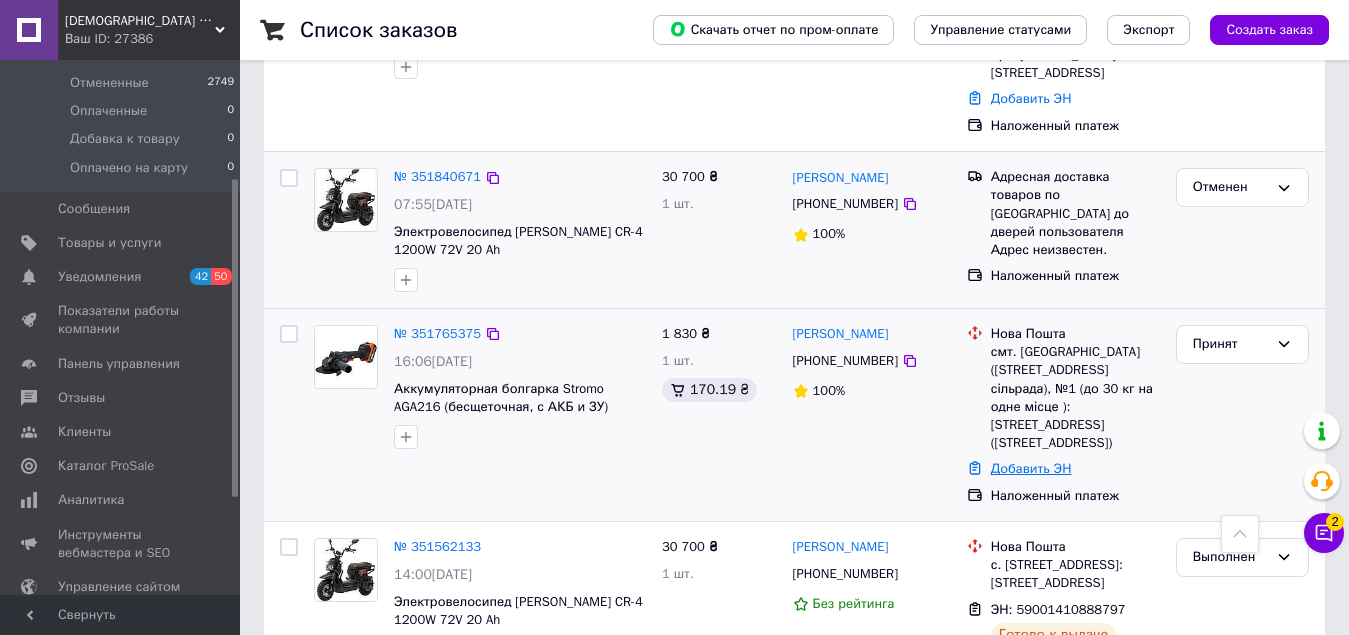 click on "Добавить ЭН" at bounding box center [1031, 468] 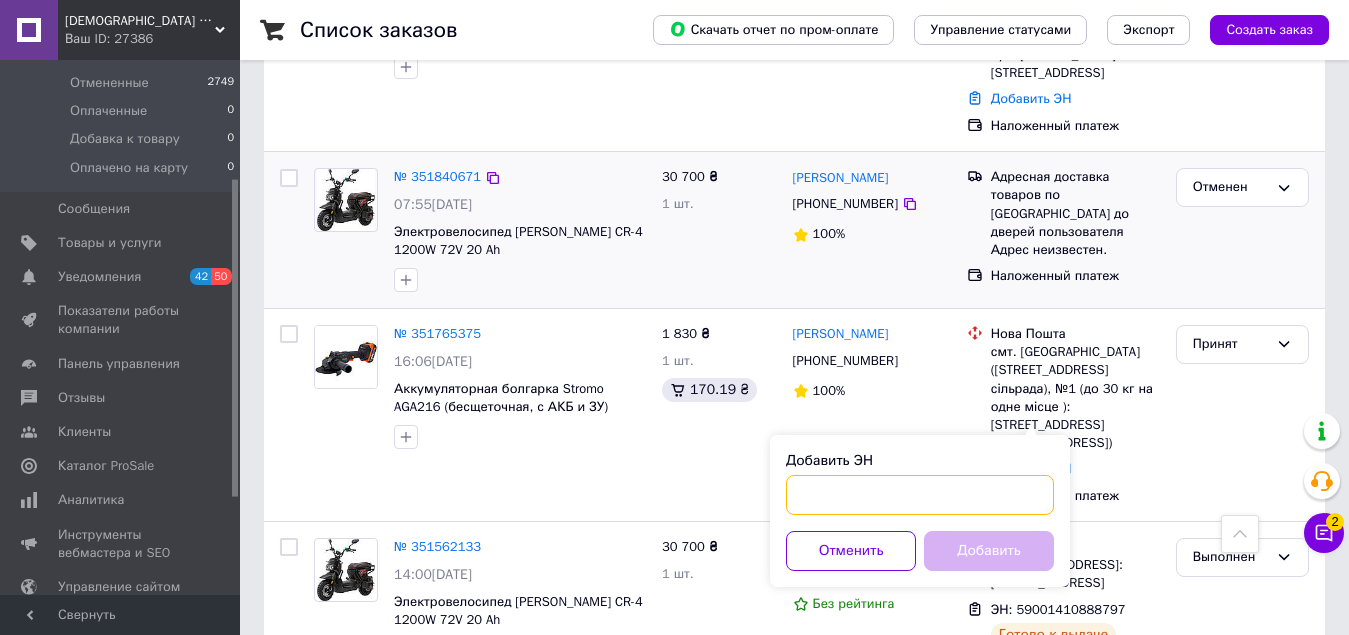 click on "Добавить ЭН" at bounding box center (920, 495) 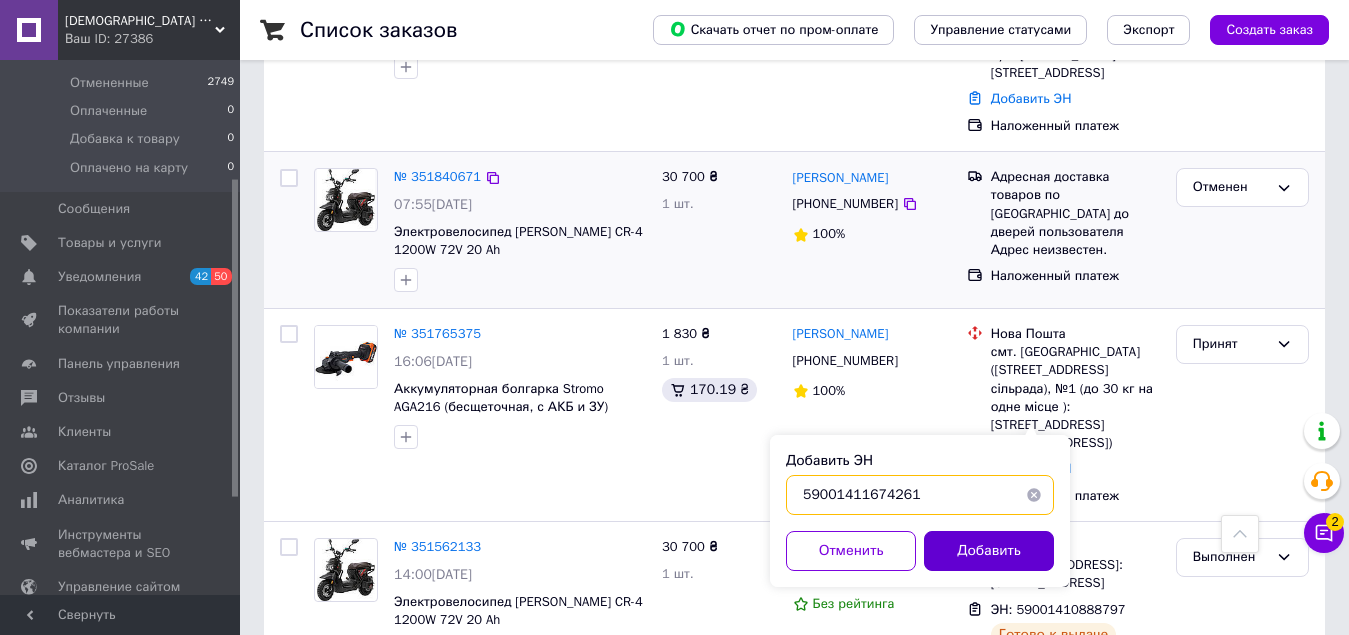 type on "59001411674261" 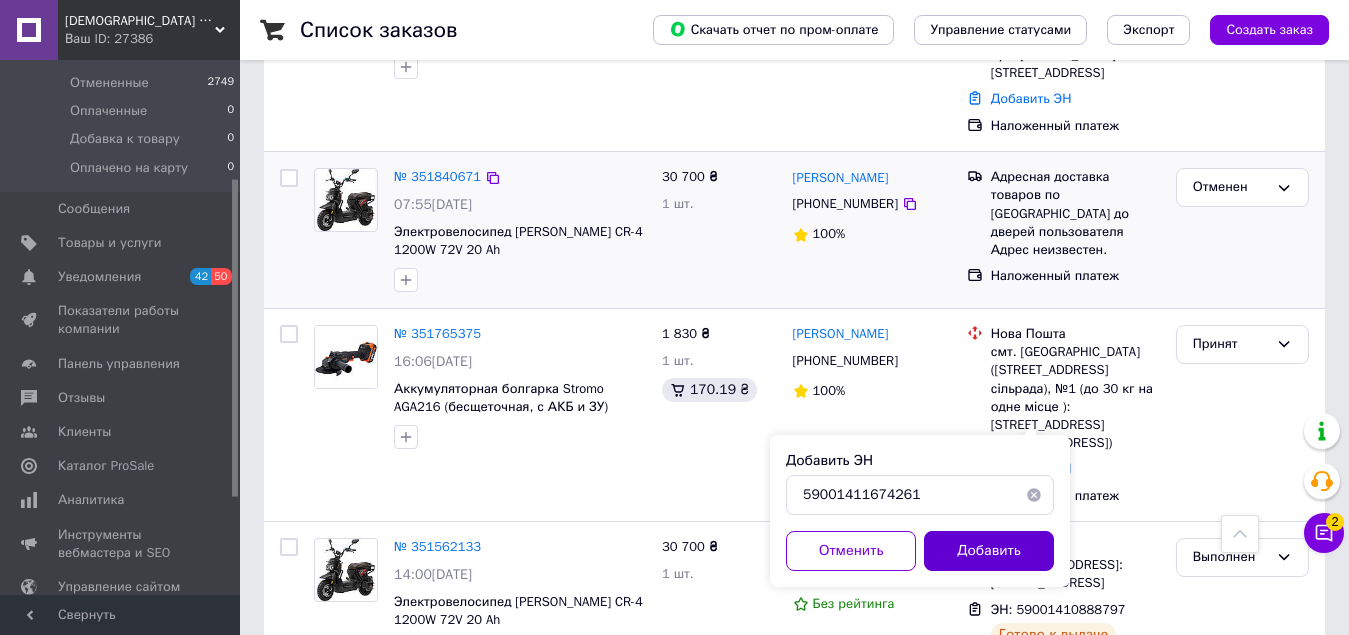 click on "Добавить" at bounding box center [989, 551] 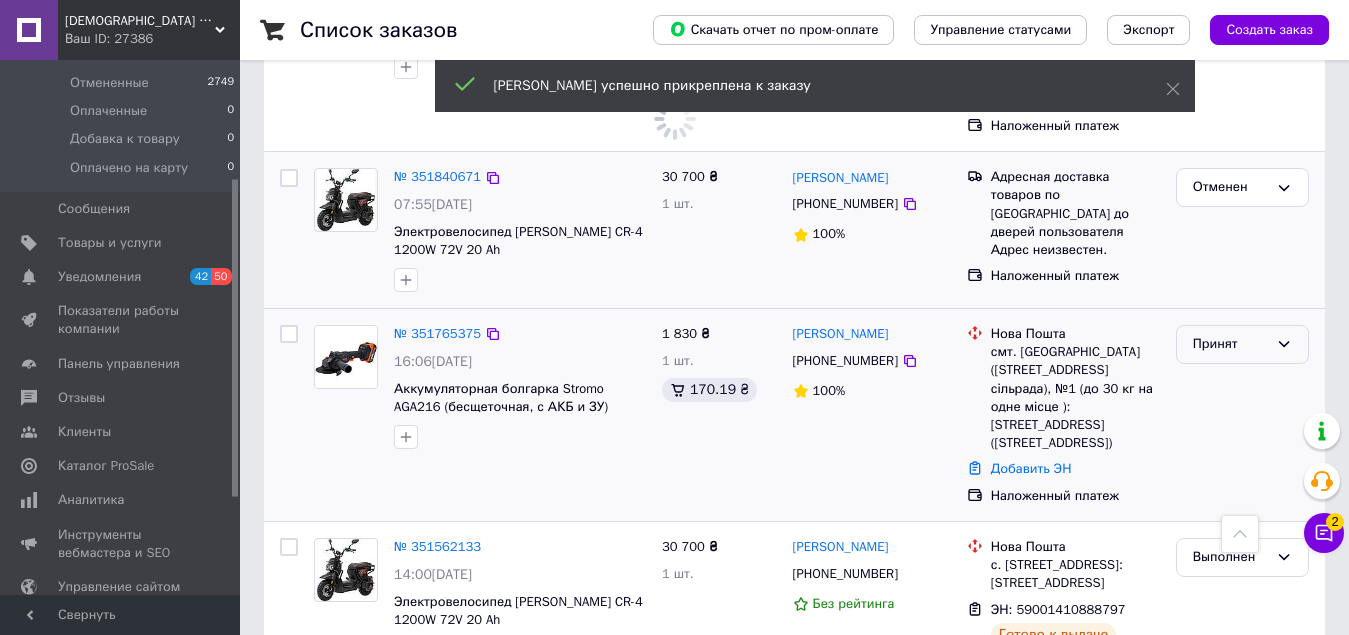 click on "Принят" at bounding box center [1230, 344] 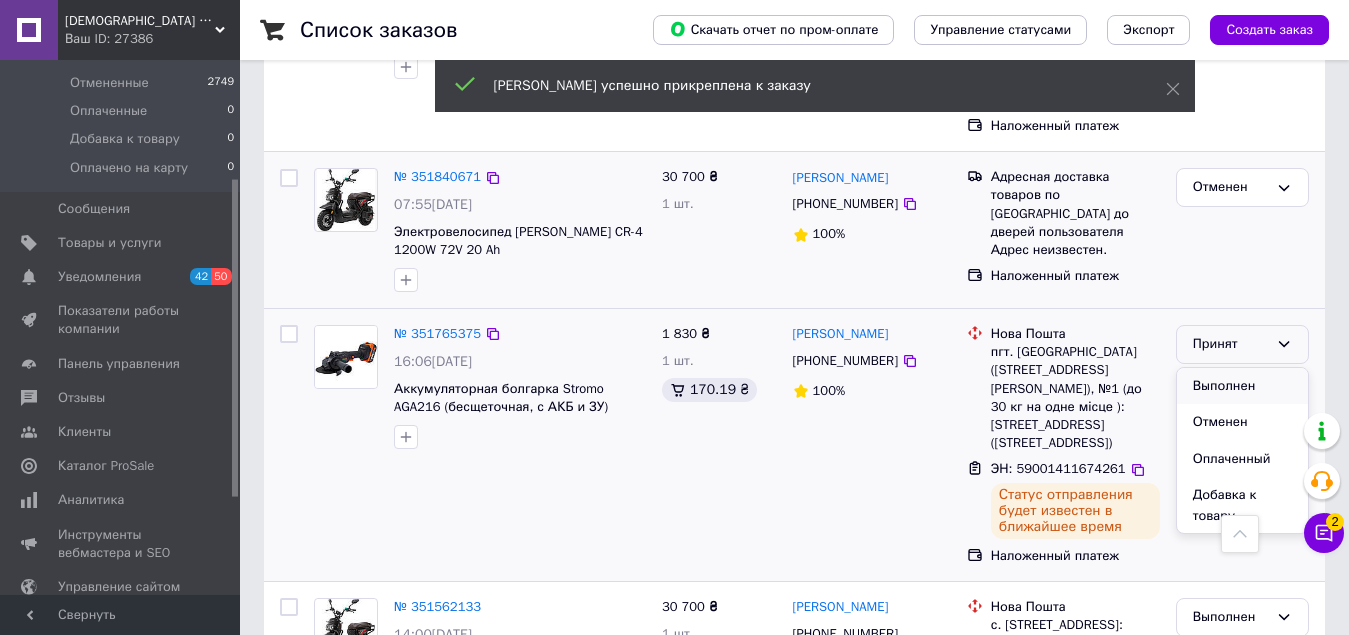 click on "Выполнен" at bounding box center [1242, 386] 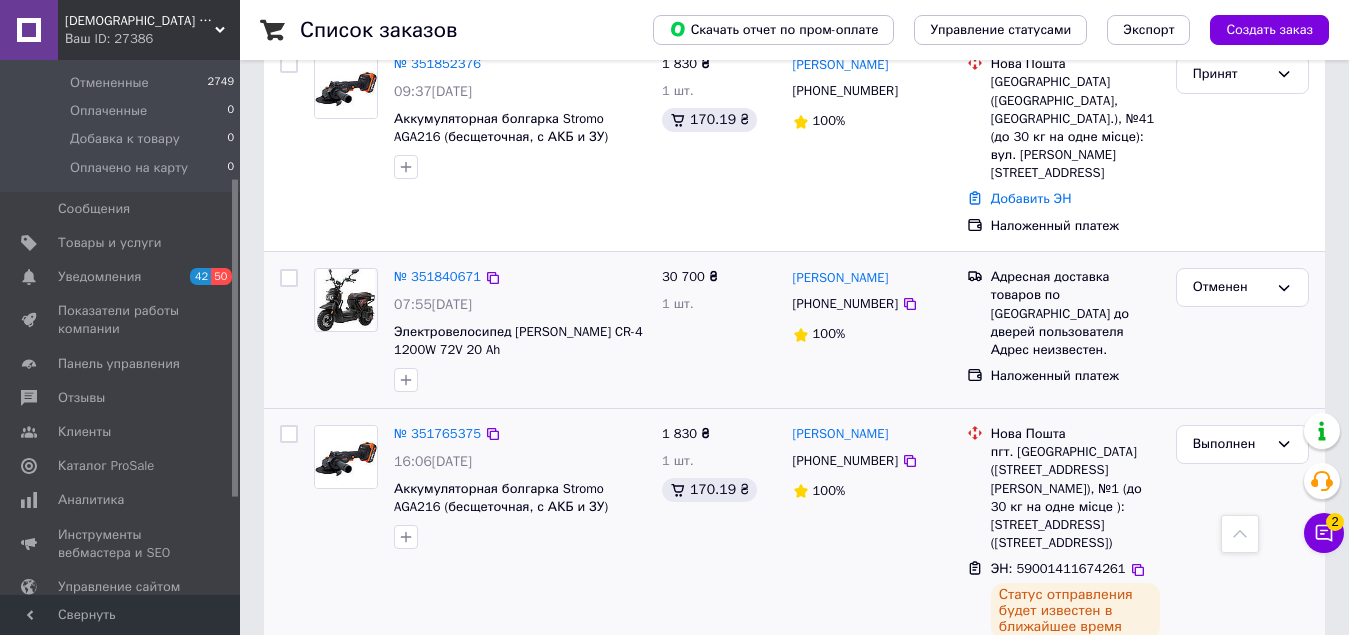 scroll, scrollTop: 500, scrollLeft: 0, axis: vertical 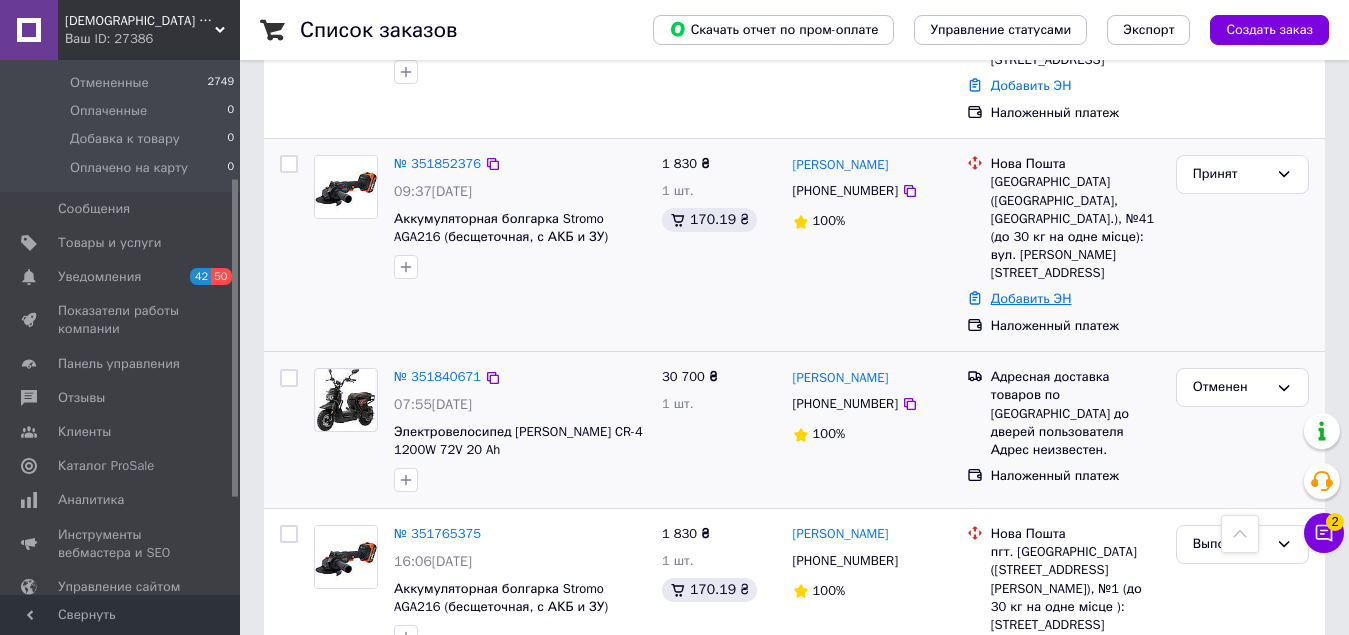 click on "Добавить ЭН" at bounding box center [1031, 298] 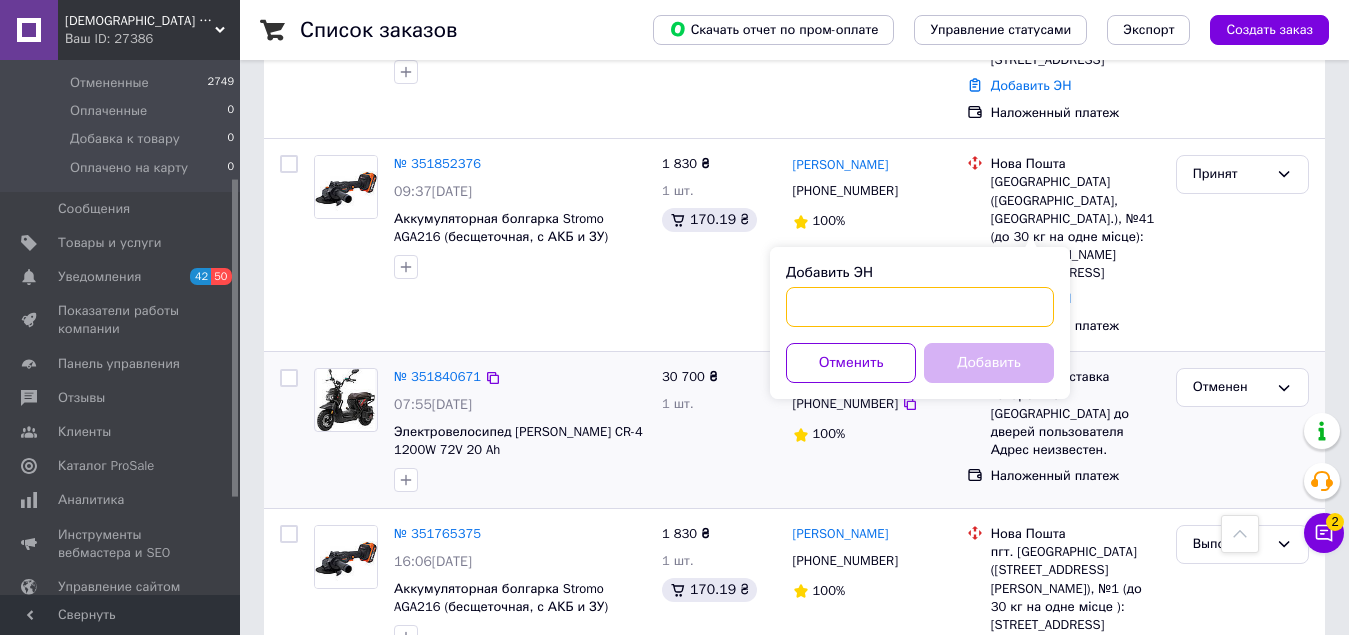 click on "Добавить ЭН" at bounding box center (920, 307) 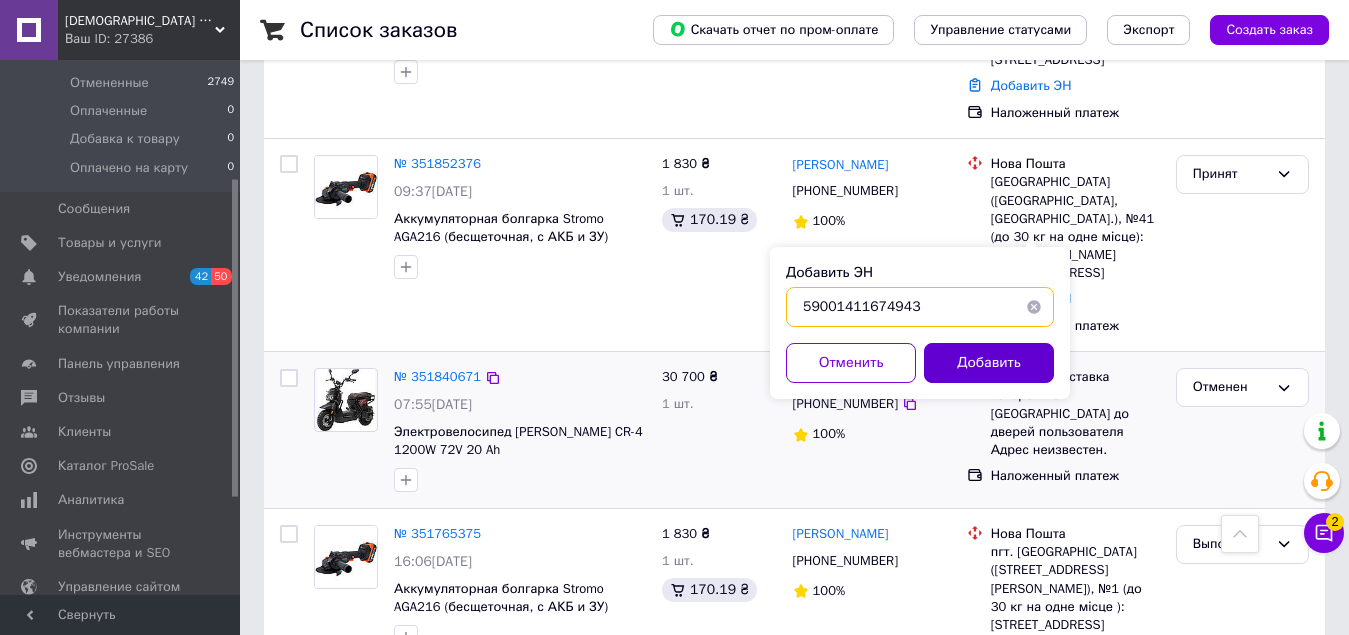 type on "59001411674943" 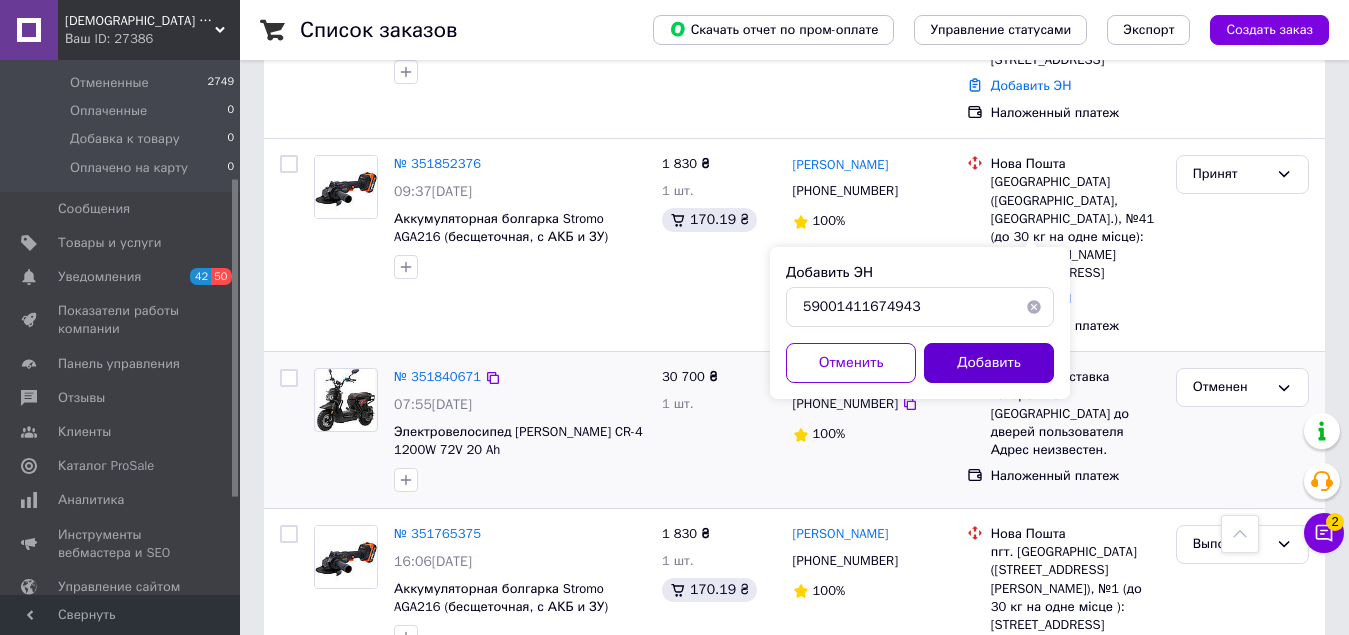 click on "Добавить" at bounding box center (989, 363) 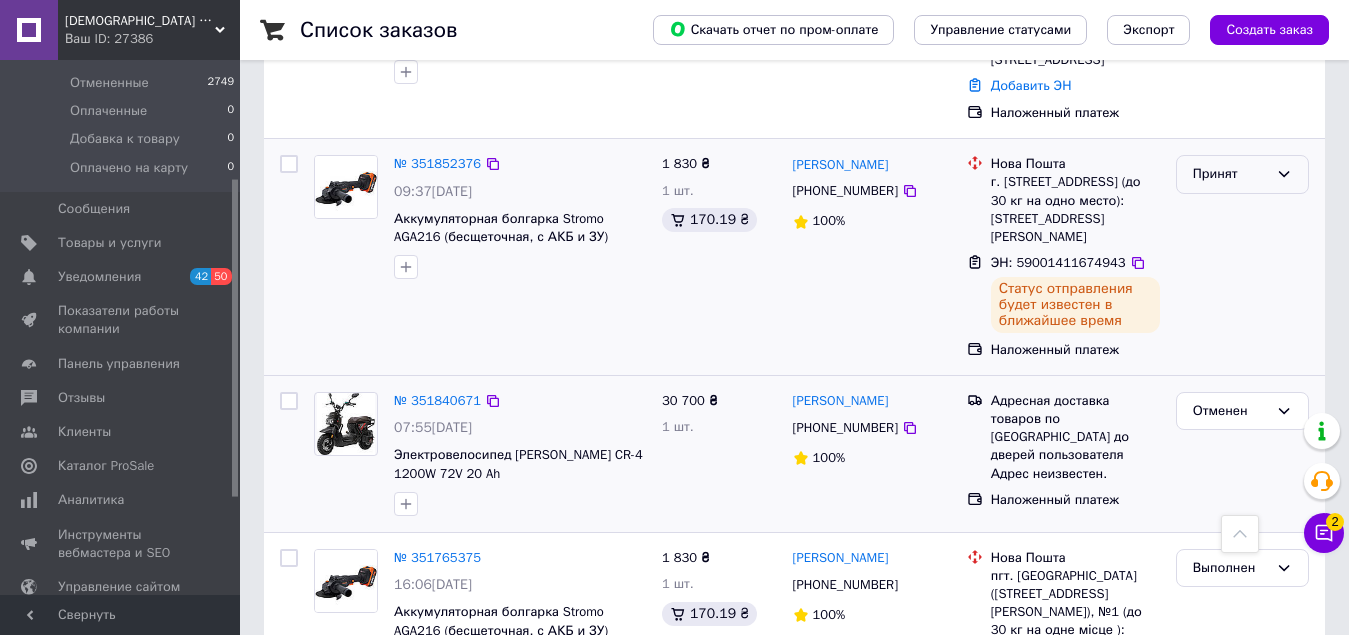 click on "Принят" at bounding box center (1230, 174) 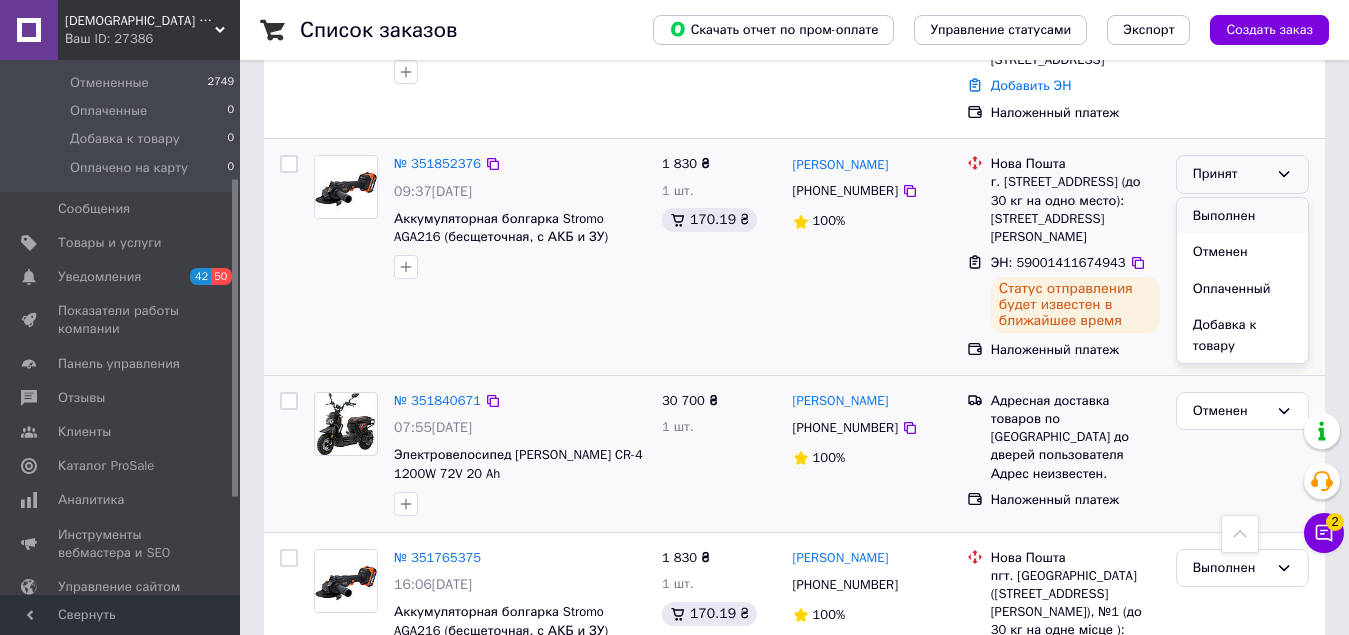 click on "Выполнен" at bounding box center [1242, 216] 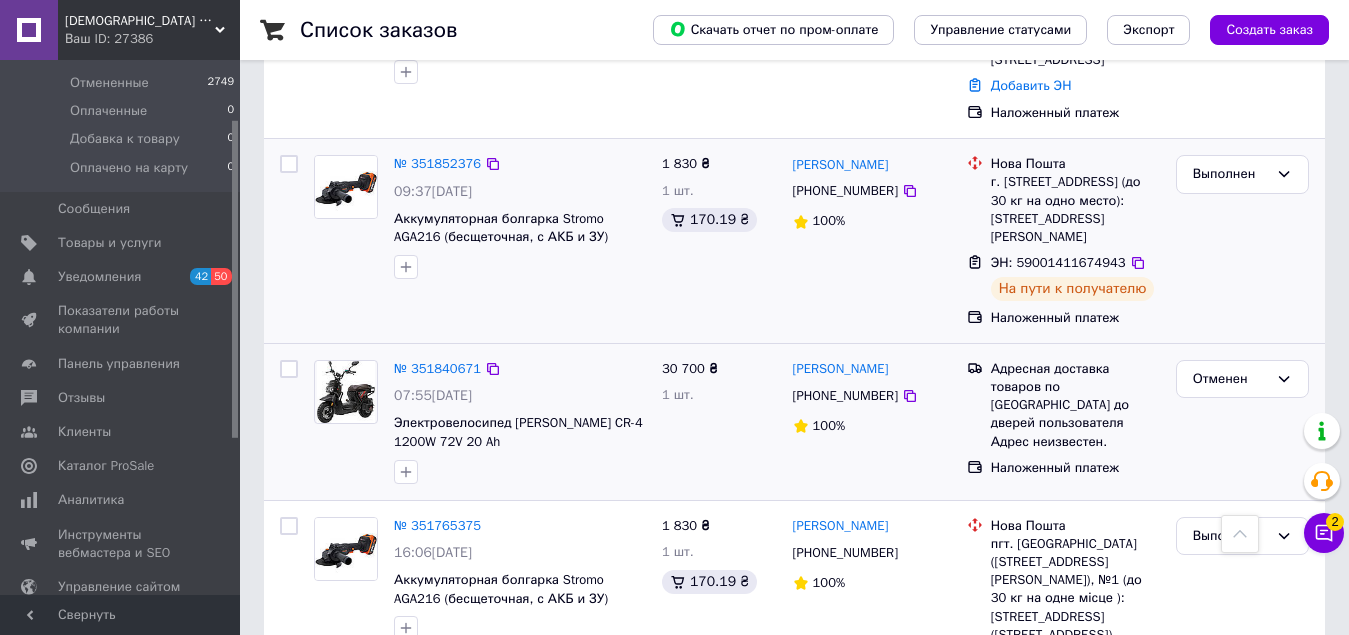 scroll, scrollTop: 100, scrollLeft: 0, axis: vertical 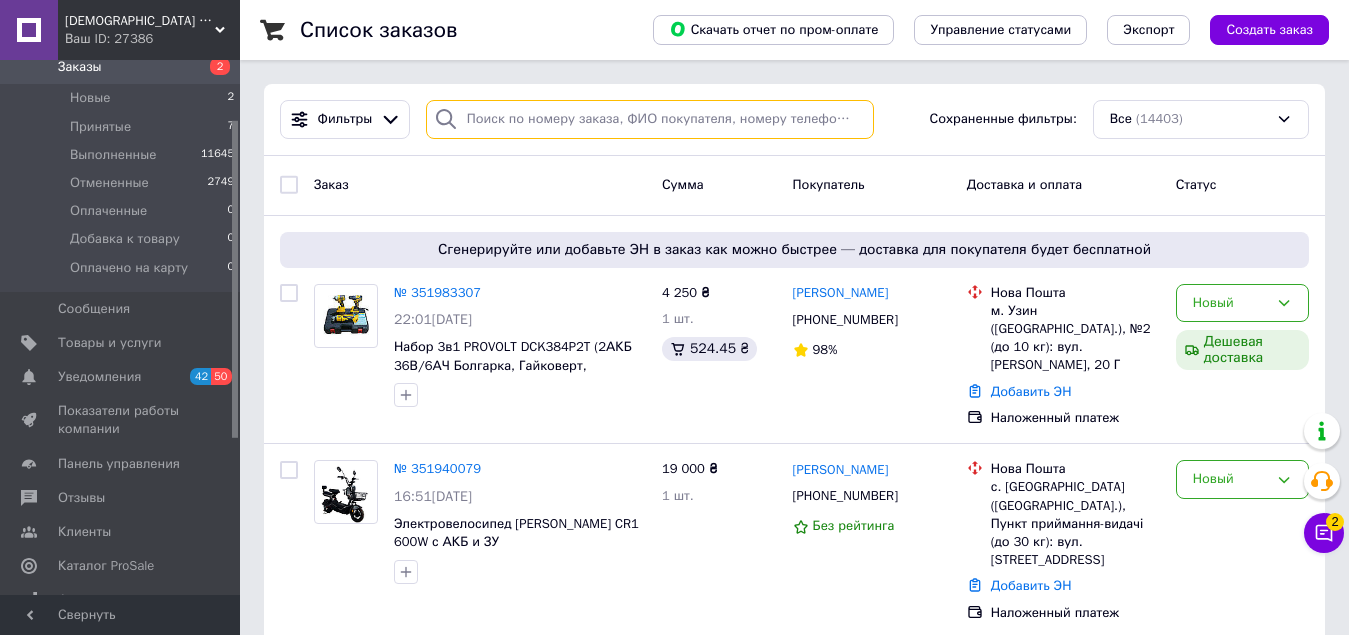 click at bounding box center (650, 119) 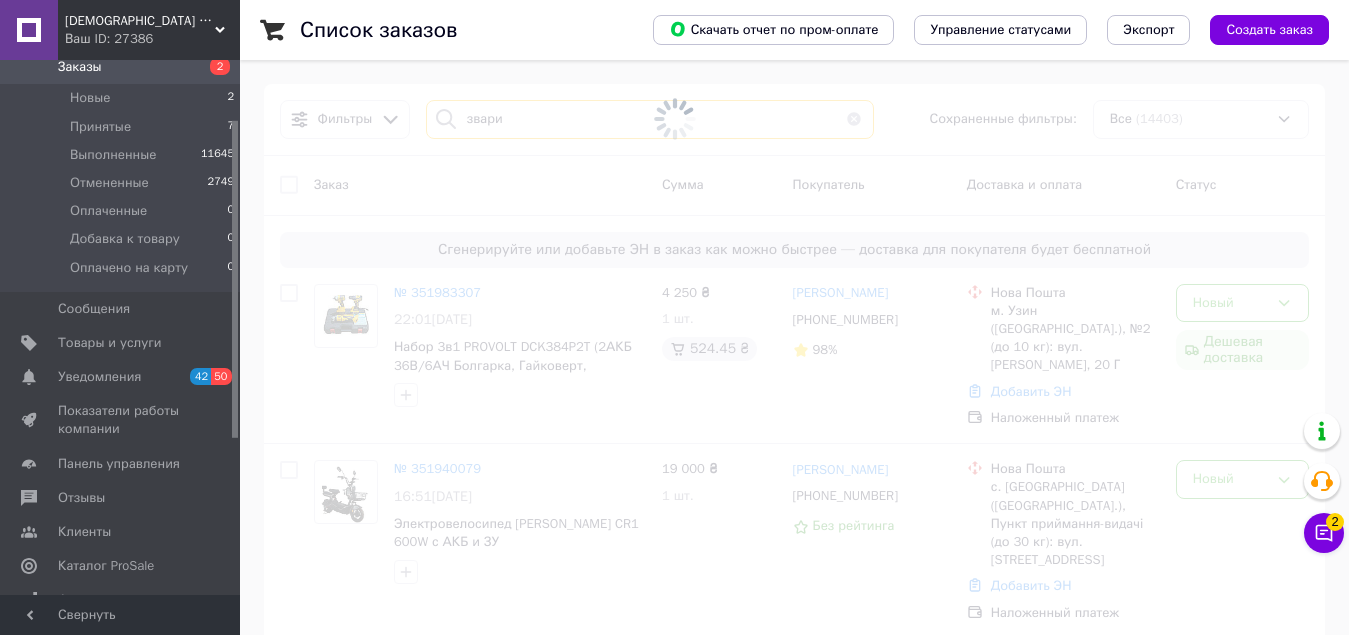 type on "[PERSON_NAME]" 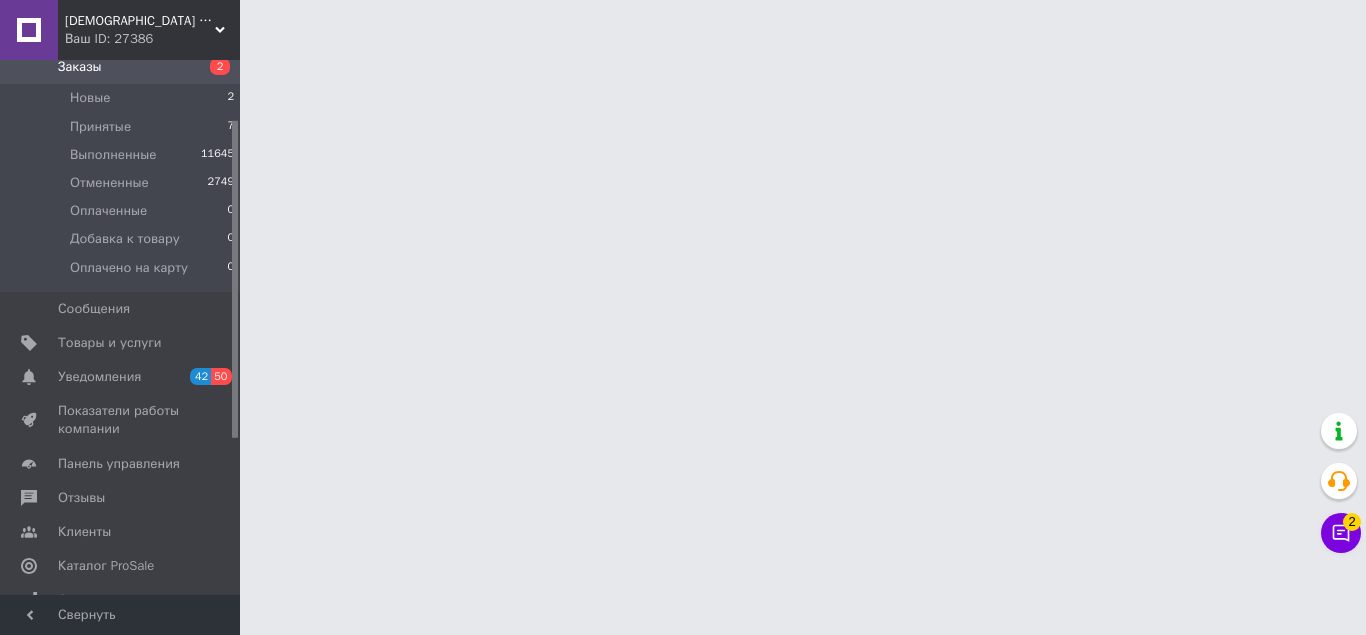 click on "Будуй сам Ваш ID: 27386 Сайт Будуй сам Кабинет покупателя Проверить состояние системы Страница на портале Справка Выйти Заказы и сообщения Заказы 2 Новые 2 Принятые 7 Выполненные 11645 Отмененные 2749 Оплаченные 0 Добавка к товару 0 Оплачено на карту 0 Сообщения 0 Товары и услуги Уведомления 42 50 Показатели работы компании Панель управления Отзывы Клиенты Каталог ProSale Аналитика Инструменты вебмастера и SEO Управление сайтом Кошелек компании Маркет Настройки Тарифы и счета Prom микс 6 000 Свернуть" at bounding box center (683, 0) 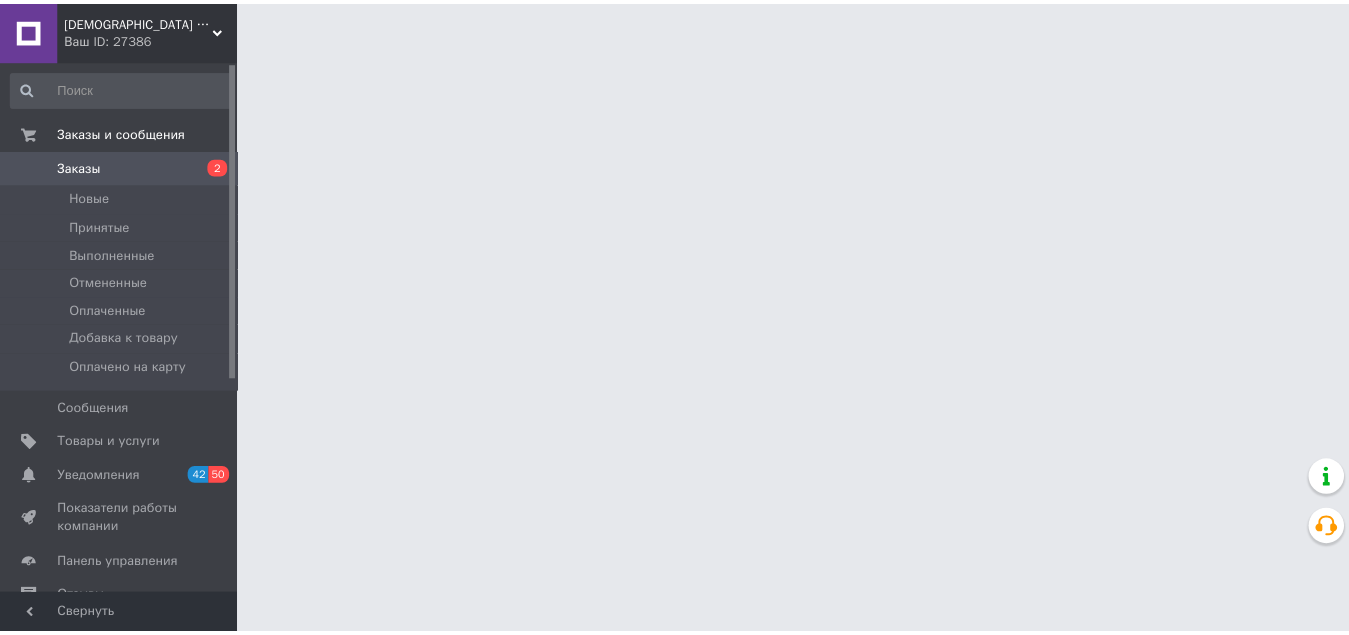 scroll, scrollTop: 0, scrollLeft: 0, axis: both 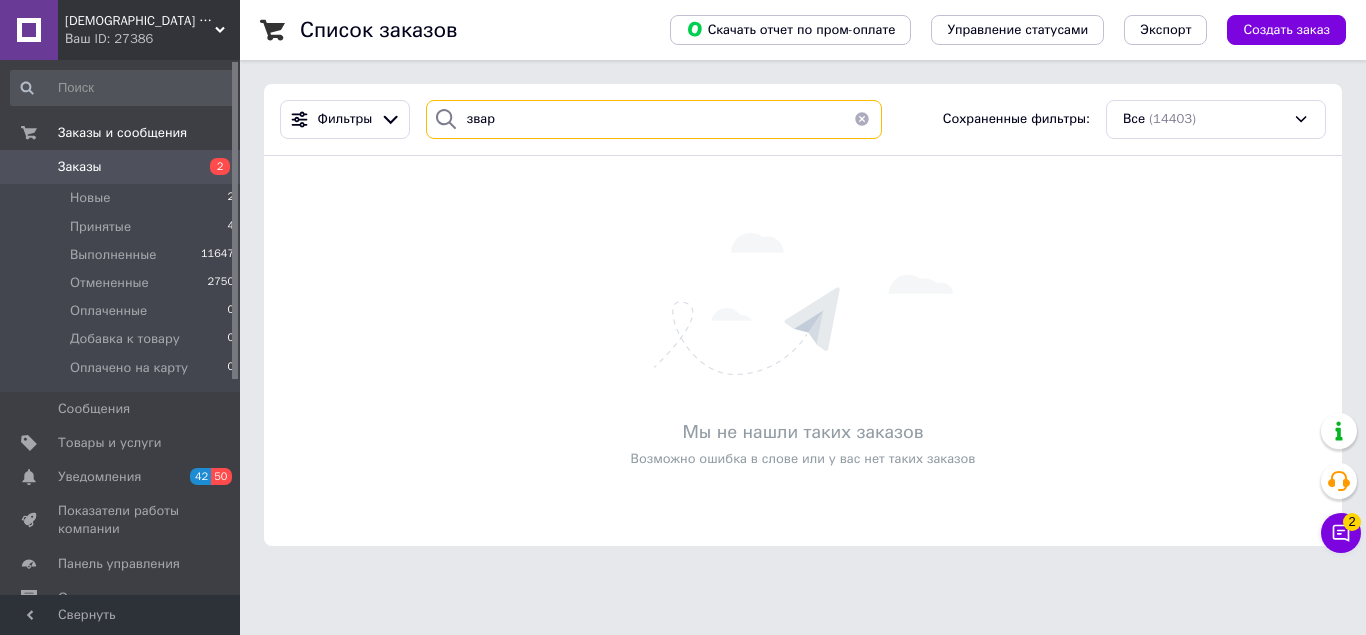 click on "звар" at bounding box center [654, 119] 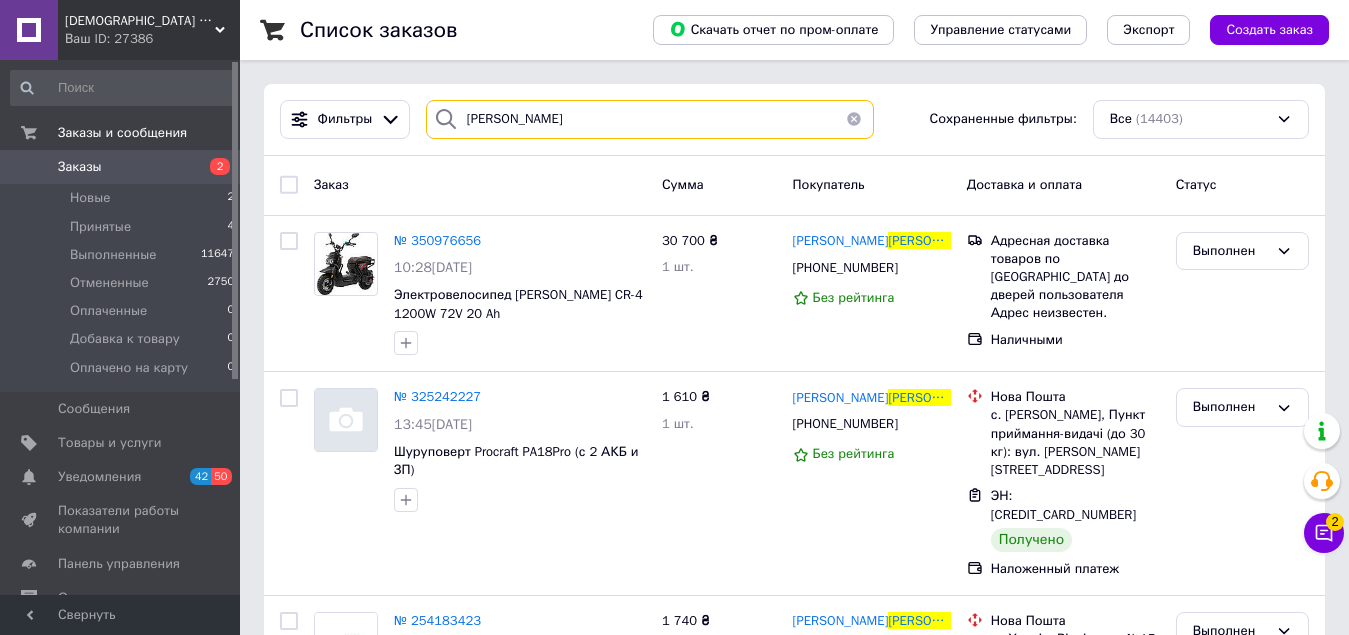 click on "[PERSON_NAME]" at bounding box center [650, 119] 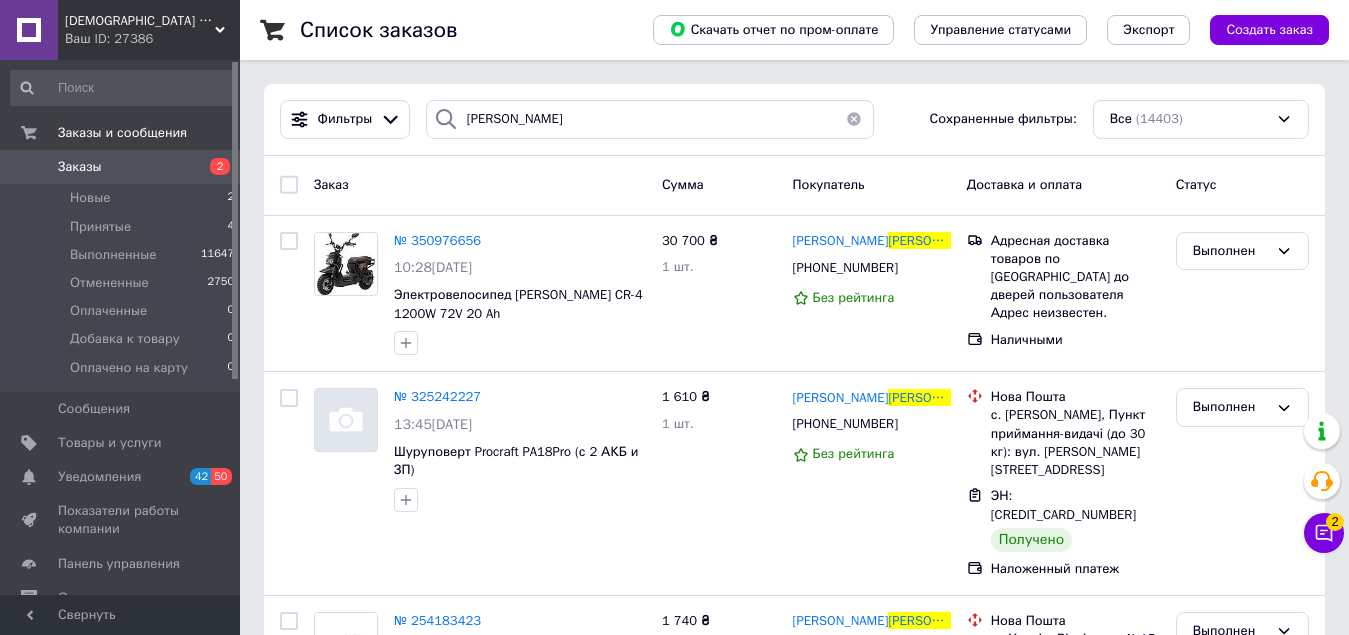 click at bounding box center [854, 119] 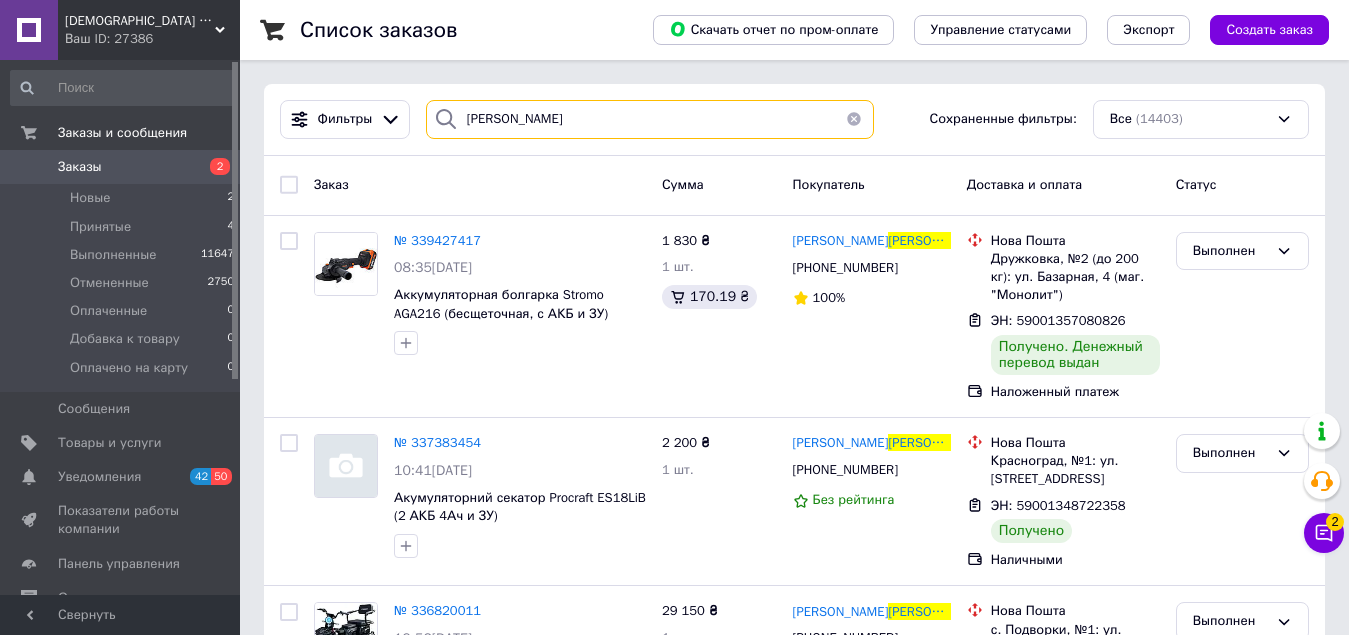 type on "кузьменко" 